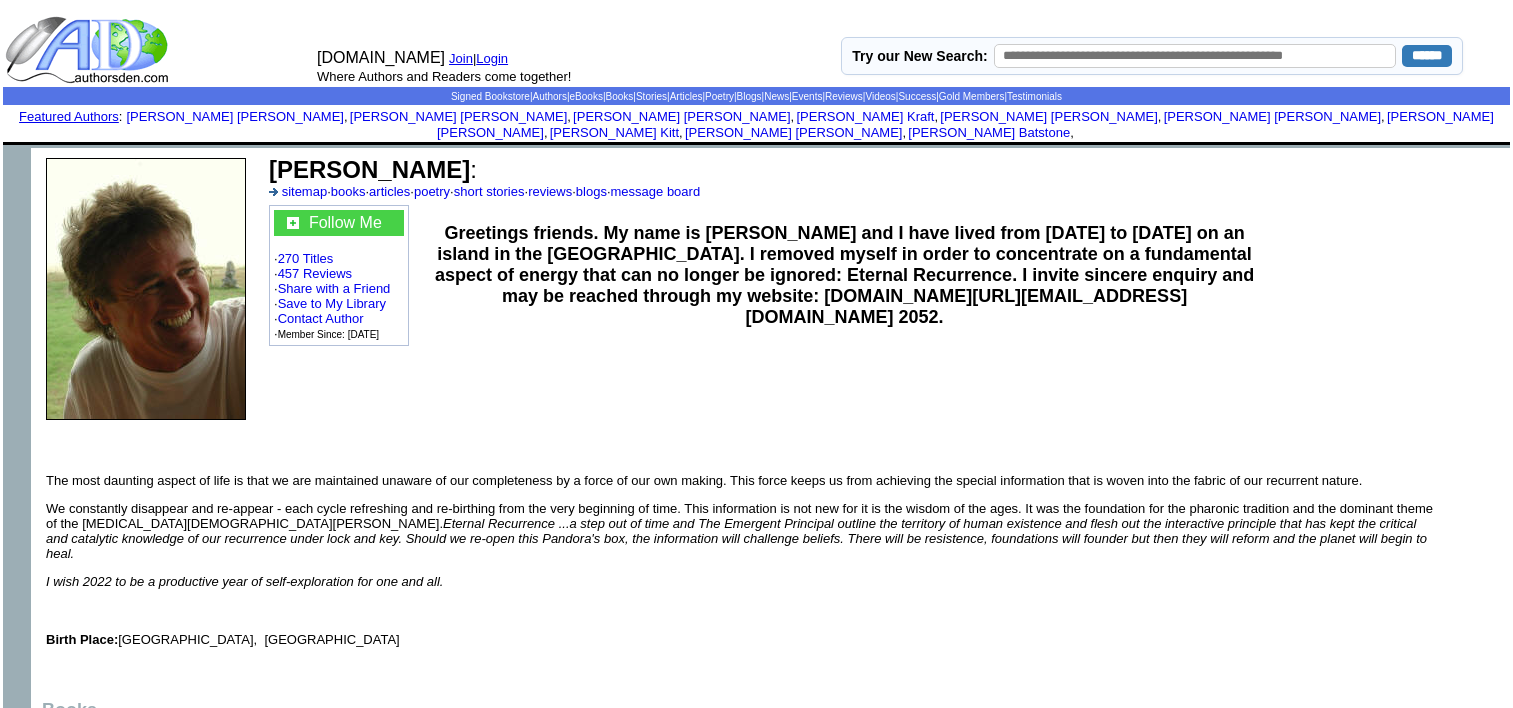 scroll, scrollTop: 0, scrollLeft: 0, axis: both 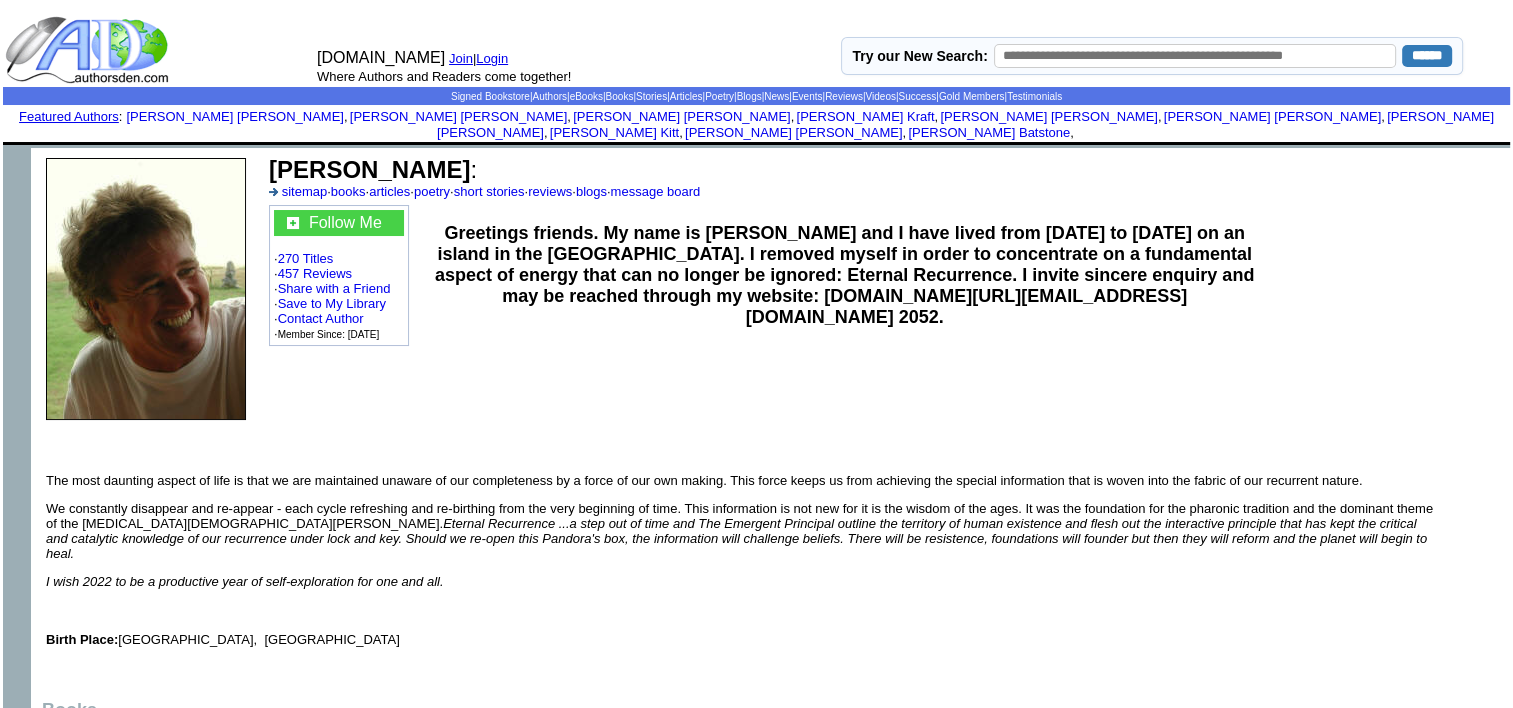 click on "Login" at bounding box center (492, 58) 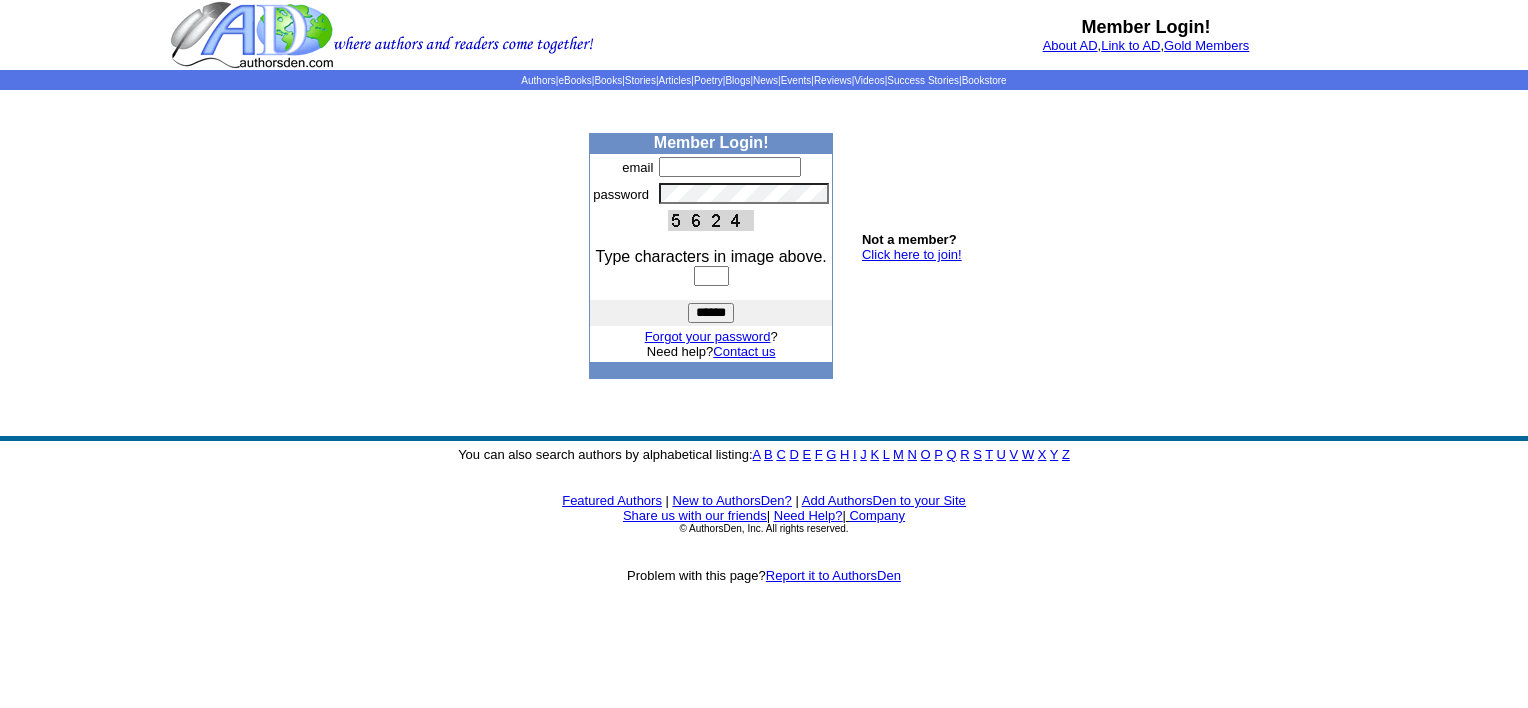 scroll, scrollTop: 0, scrollLeft: 0, axis: both 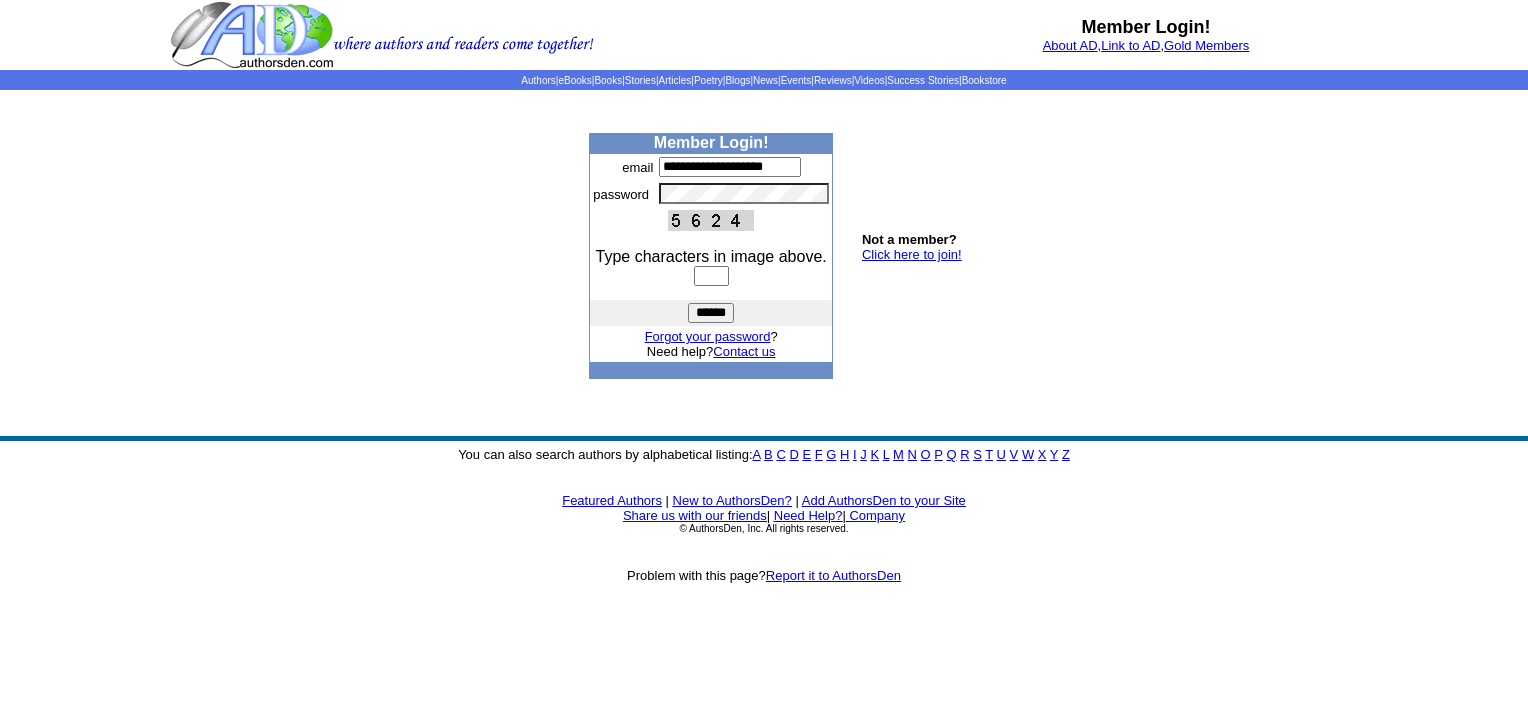 click at bounding box center [711, 276] 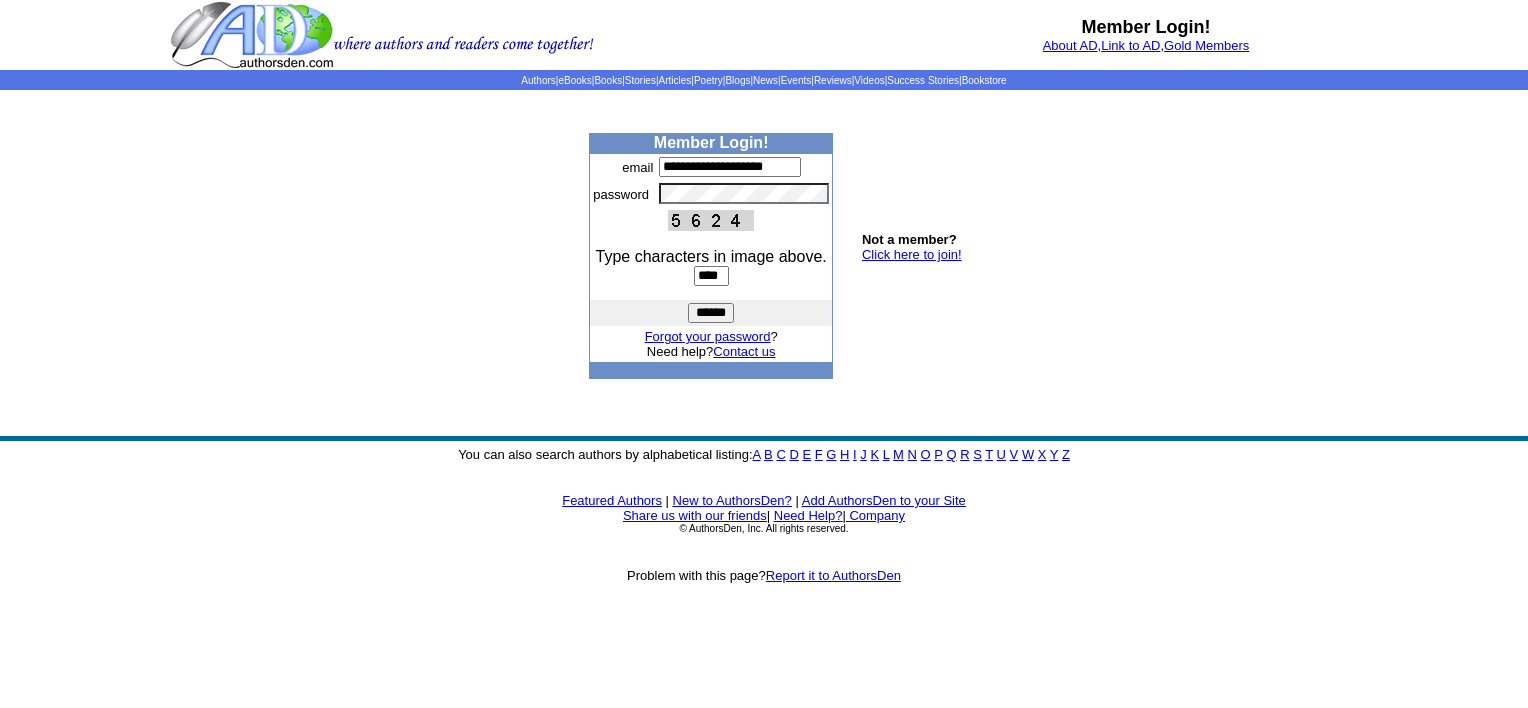 type on "****" 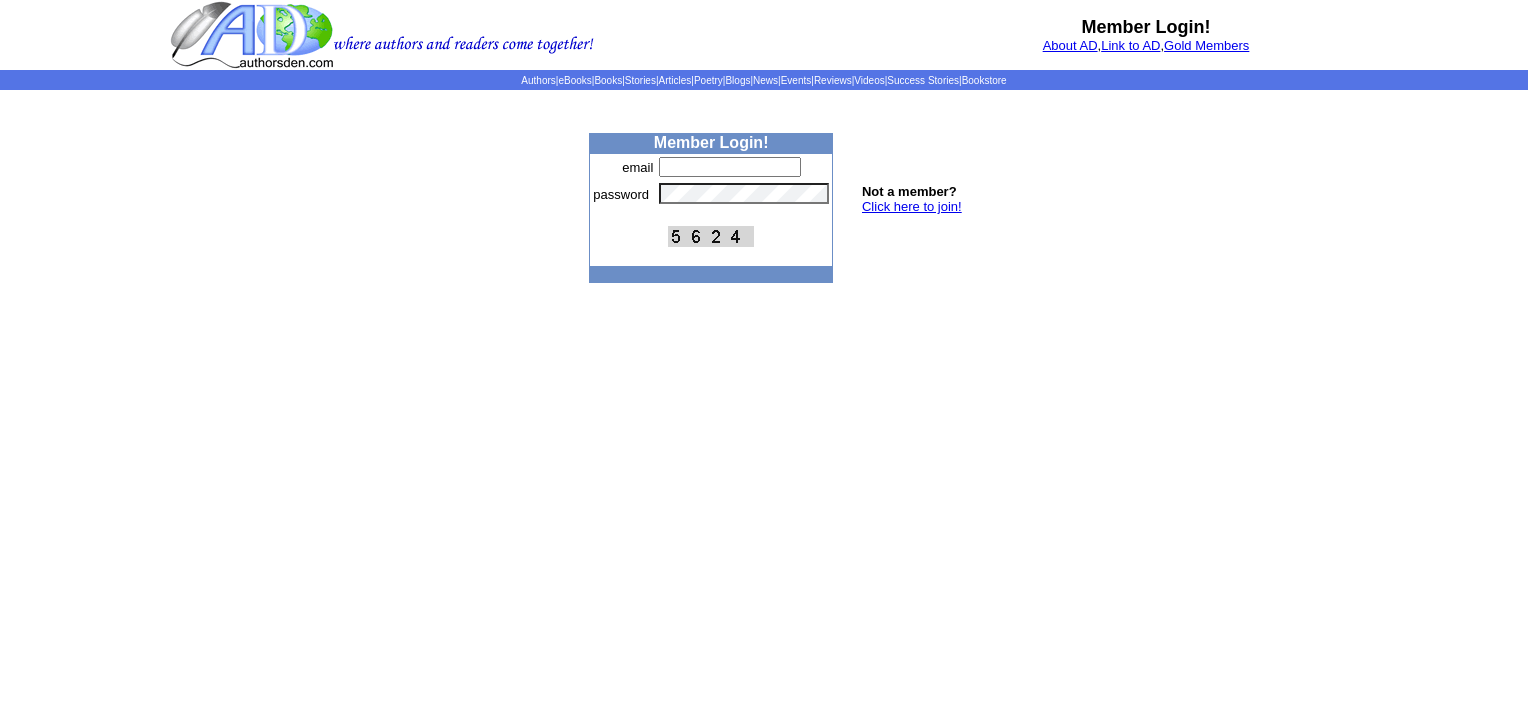 scroll, scrollTop: 0, scrollLeft: 0, axis: both 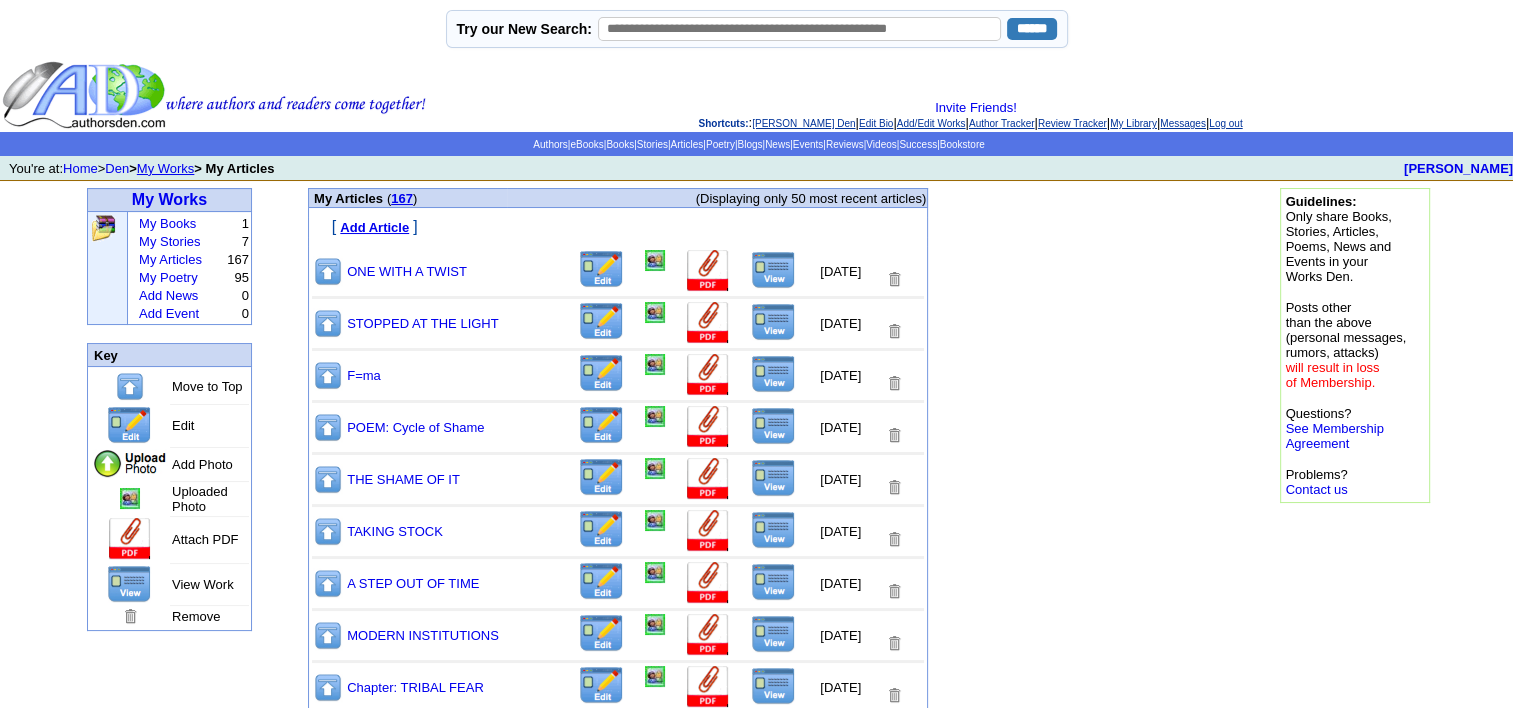 click on "Add Article" at bounding box center [374, 227] 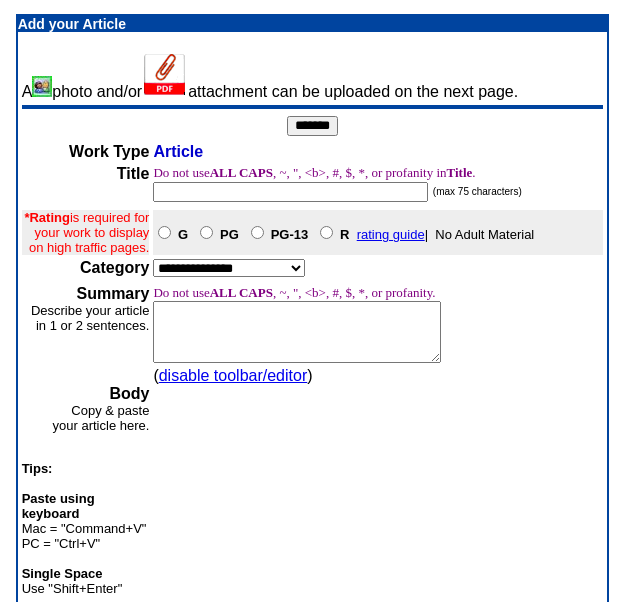 scroll, scrollTop: 0, scrollLeft: 0, axis: both 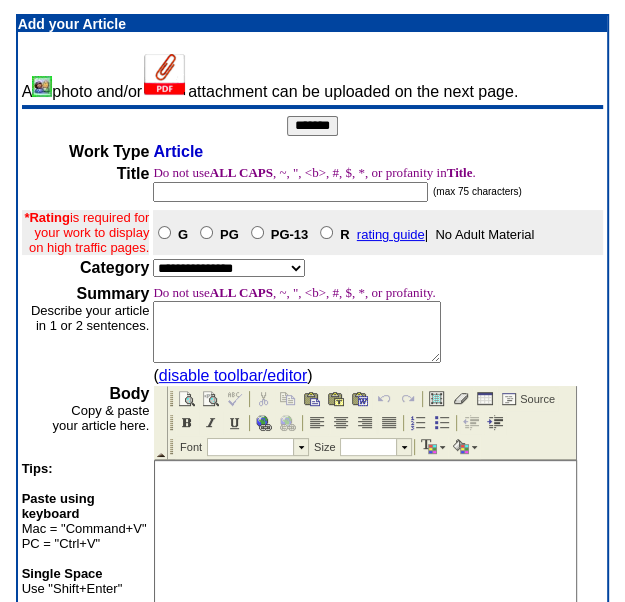 click on "Do not use  ALL CAPS , ~, ", <b>, #, $, *, or profanity in  Title ." at bounding box center (314, 172) 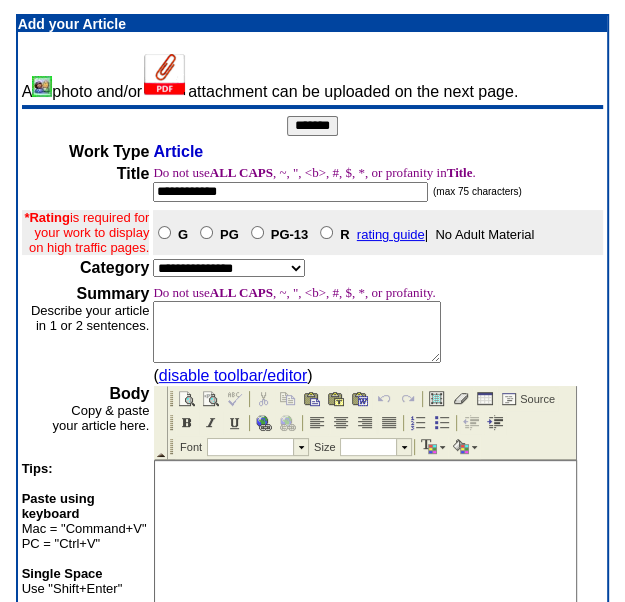 type on "**********" 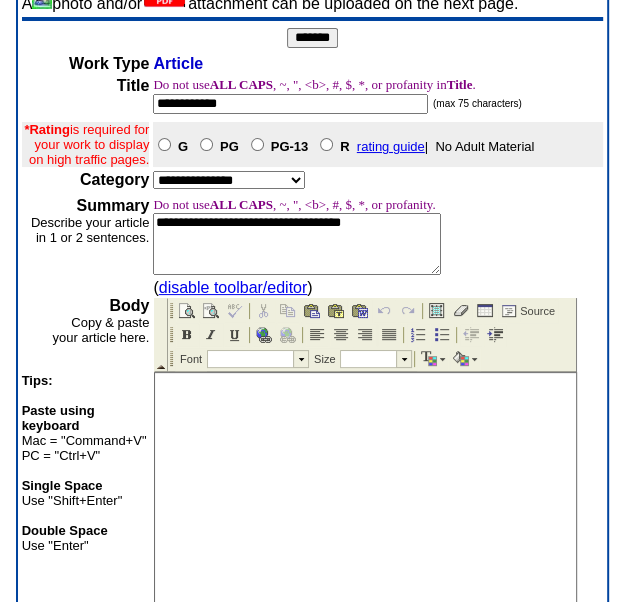 scroll, scrollTop: 0, scrollLeft: 0, axis: both 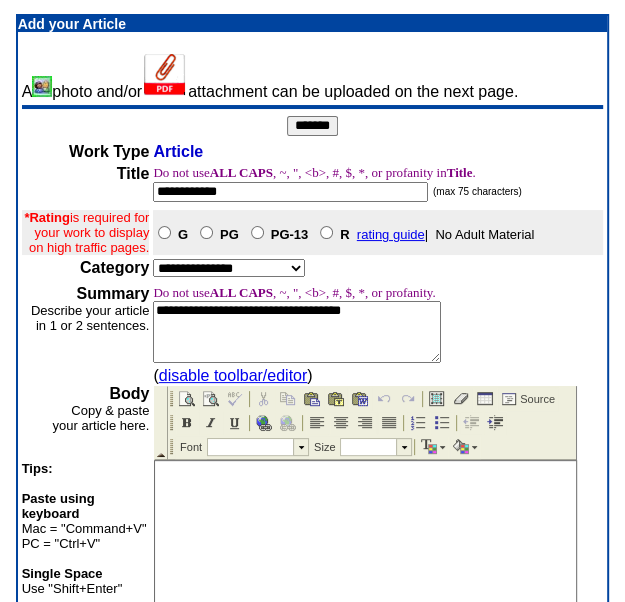 type on "**********" 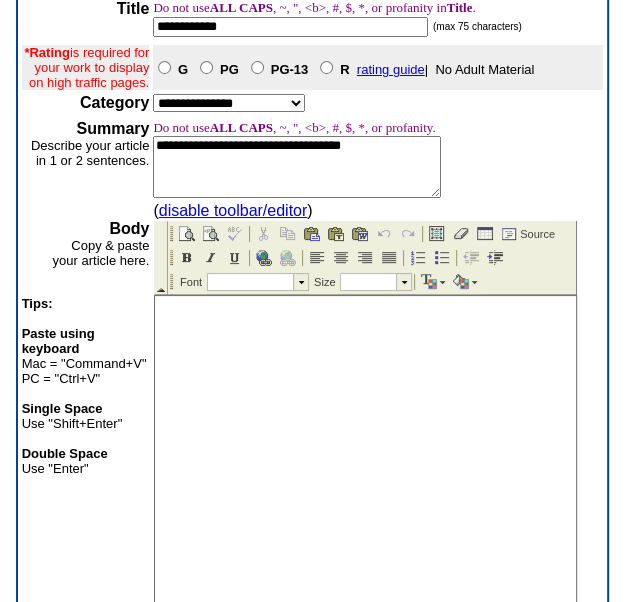 scroll, scrollTop: 200, scrollLeft: 0, axis: vertical 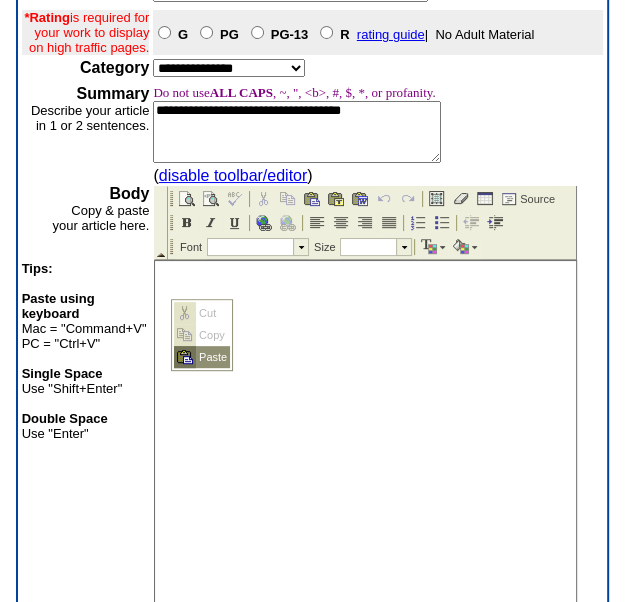 click on "Paste" at bounding box center [213, 357] 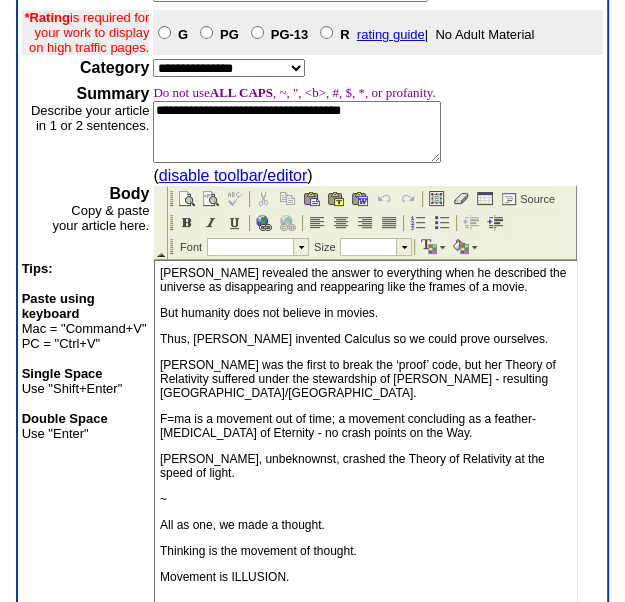 scroll, scrollTop: 0, scrollLeft: 0, axis: both 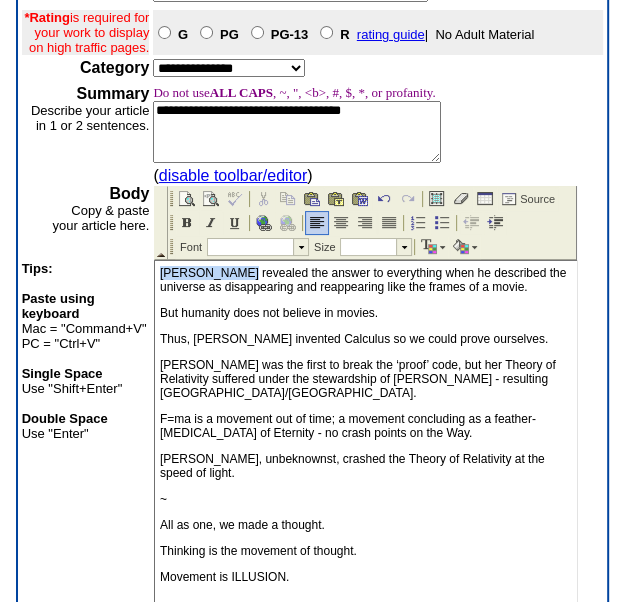 drag, startPoint x: 159, startPoint y: 271, endPoint x: 236, endPoint y: 278, distance: 77.31753 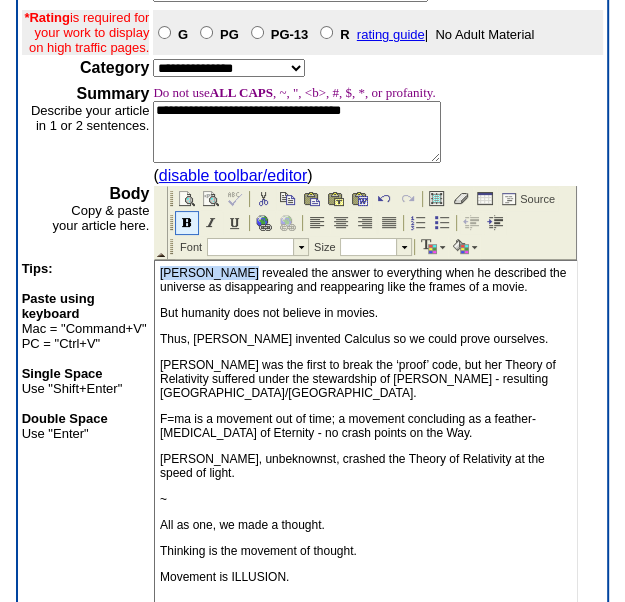 click at bounding box center [187, 223] 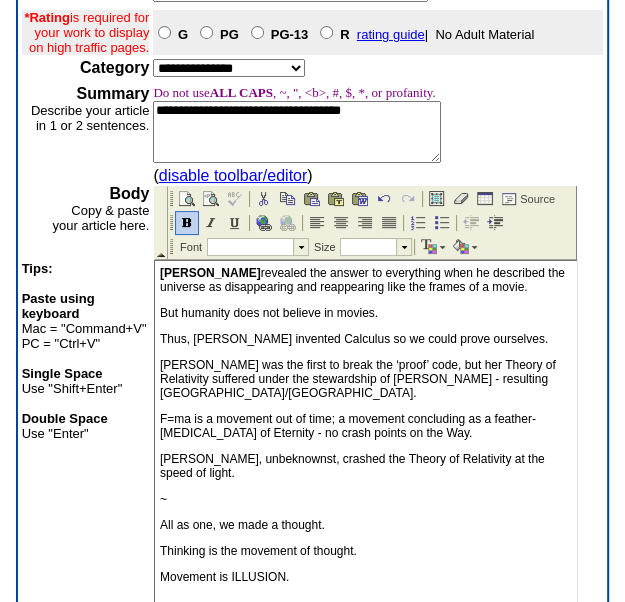 click on "Isaac Newton  revealed the answer to everything when he described the universe as disappearing and reappearing like the frames of a movie. But humanity does not believe in movies. Thus, Newton invented Calculus so we could prove ourselves. Maleva Maric was the first to break the ‘proof’ code, but her Theory of Relativity suffered under the stewardship of Albert Einstein - resulting Hiroshima/Nagasaki. F=ma is a movement out of time; a movement concluding as a feather-fall on the bed of Eternity - no crash points on the Way. Einstein, unbeknownst, crashed the Theory of Relativity at the speed of light. ~ All as one, we made a thought. Thinking is the movement of thought. Movement is ILLUSION. ~ Thought is a twist to be made well – each unfolding - a feather-fall: F=ma. We are the antithesis of God: everywhere at once; between the cracks – an agenda to be made well. ~ POEM: Feather-fall The silence between beats is louder than thunder. What moves, does not; what resists, dissolves— illusion dances ~" at bounding box center (365, 822) 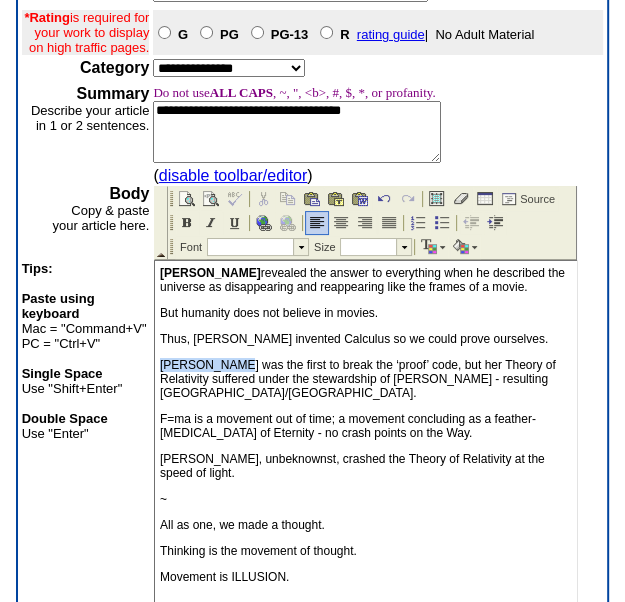 drag, startPoint x: 161, startPoint y: 363, endPoint x: 230, endPoint y: 356, distance: 69.354164 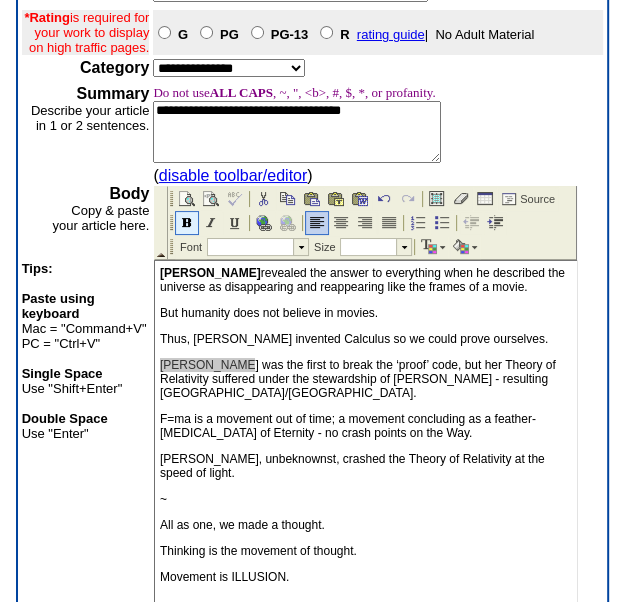 click at bounding box center [187, 223] 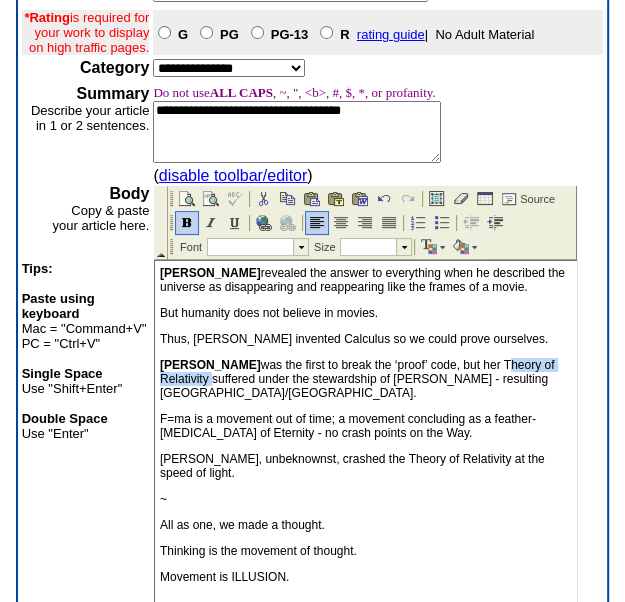 drag, startPoint x: 480, startPoint y: 363, endPoint x: 206, endPoint y: 376, distance: 274.30823 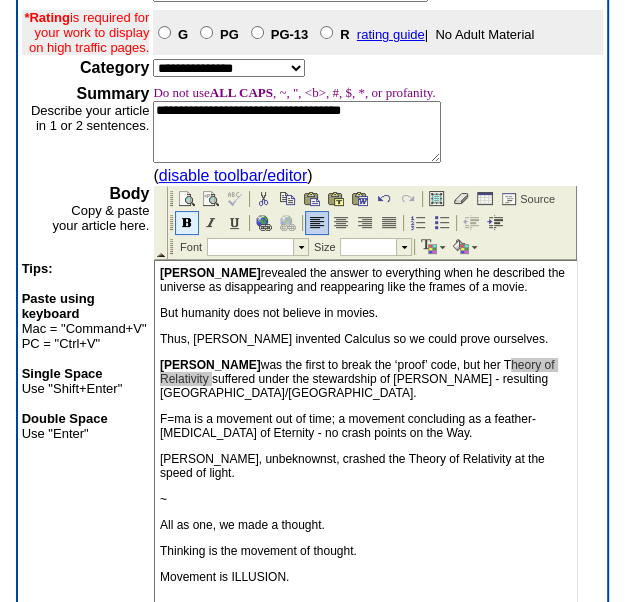 click at bounding box center (187, 223) 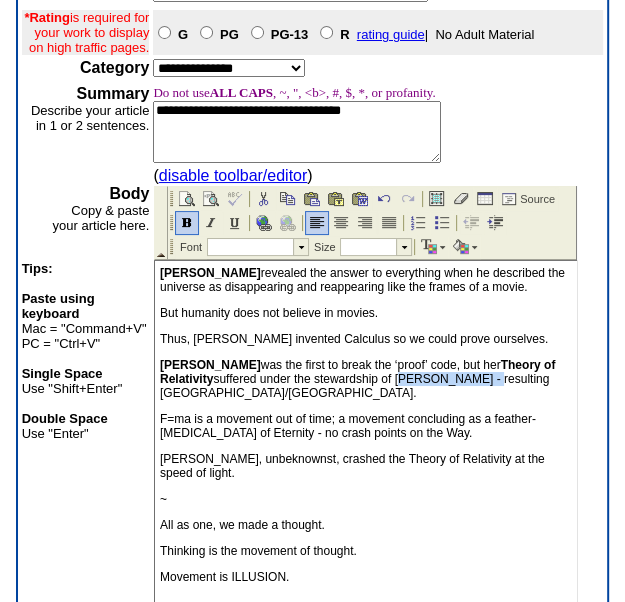 drag, startPoint x: 398, startPoint y: 379, endPoint x: 474, endPoint y: 378, distance: 76.00658 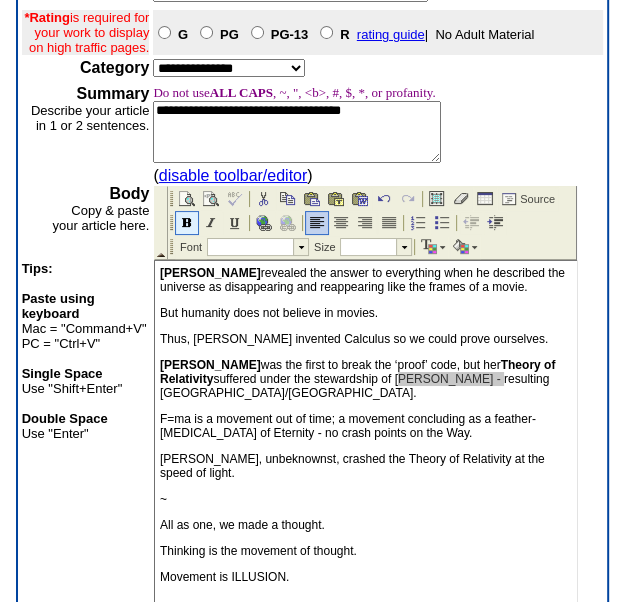click at bounding box center [187, 223] 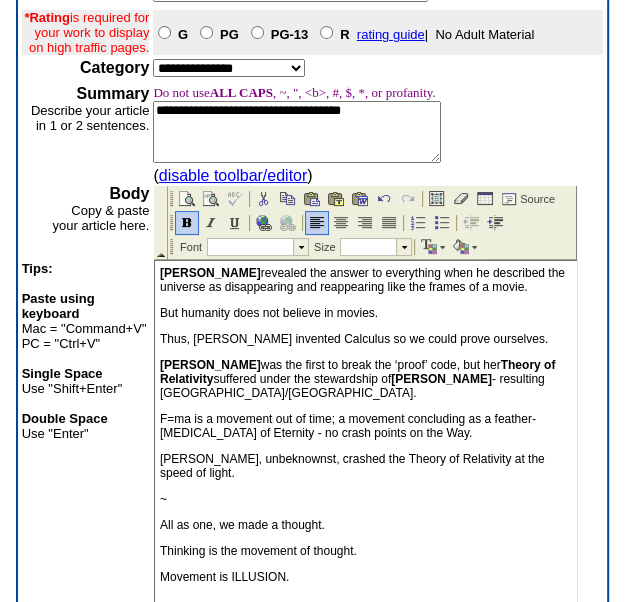 click on "But humanity does not believe in movies." 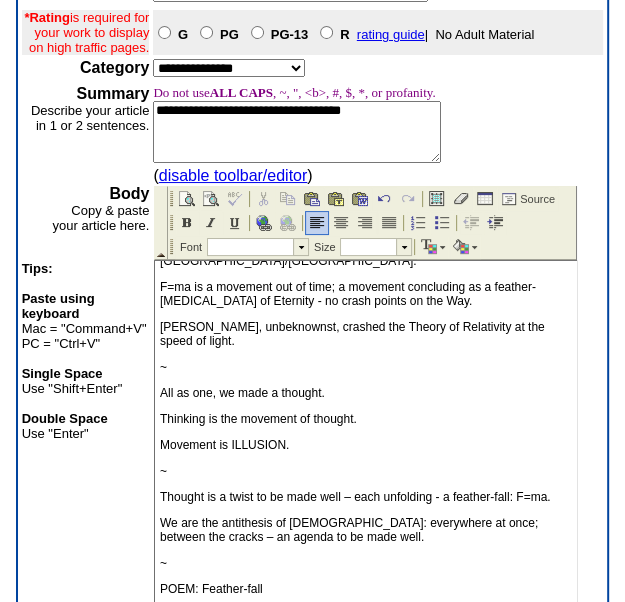scroll, scrollTop: 100, scrollLeft: 0, axis: vertical 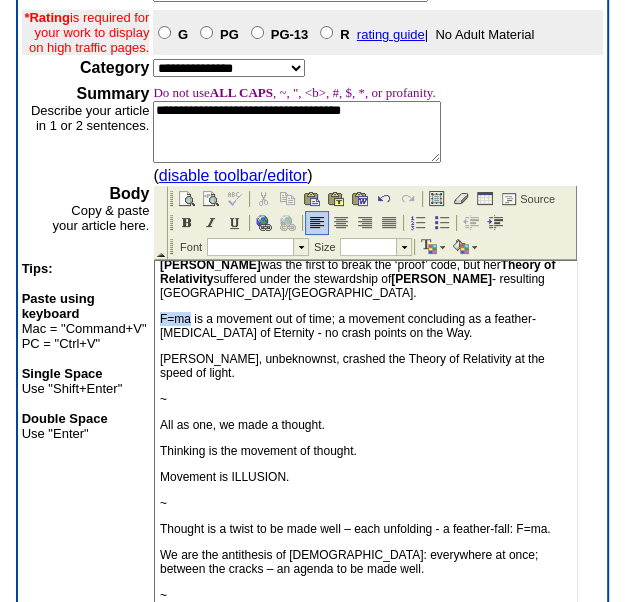 drag, startPoint x: 158, startPoint y: 315, endPoint x: 189, endPoint y: 305, distance: 32.572994 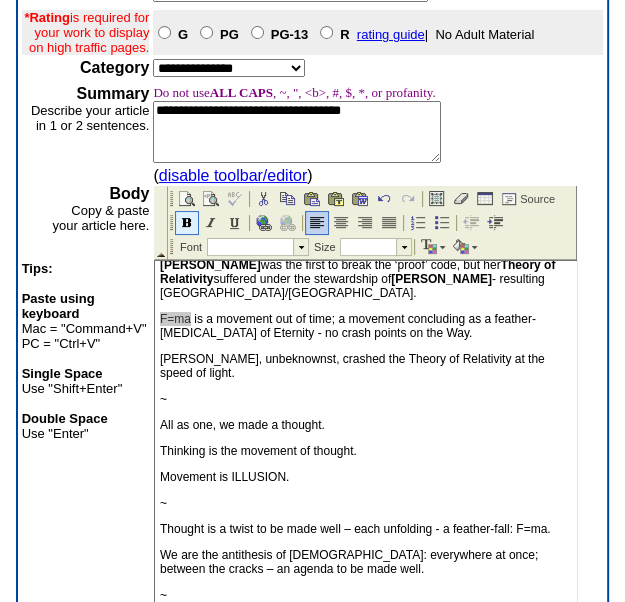 click at bounding box center (187, 223) 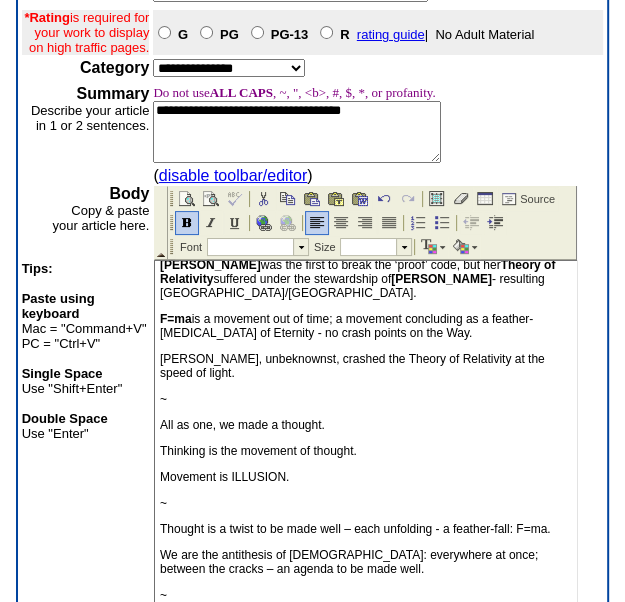 click on "[PERSON_NAME], unbeknownst, crashed the Theory of Relativity at the speed of light." 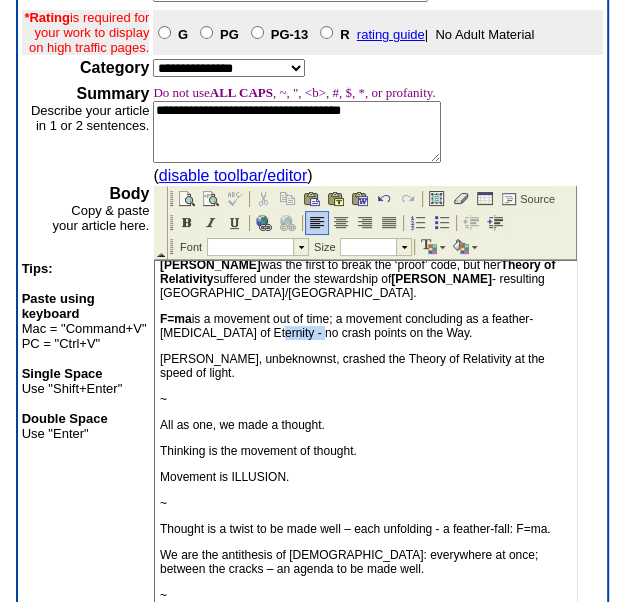 drag, startPoint x: 233, startPoint y: 326, endPoint x: 277, endPoint y: 327, distance: 44.011364 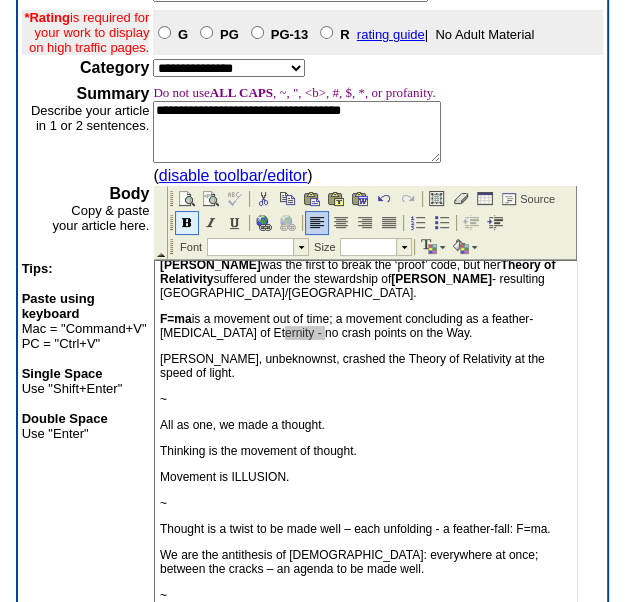 click at bounding box center (187, 223) 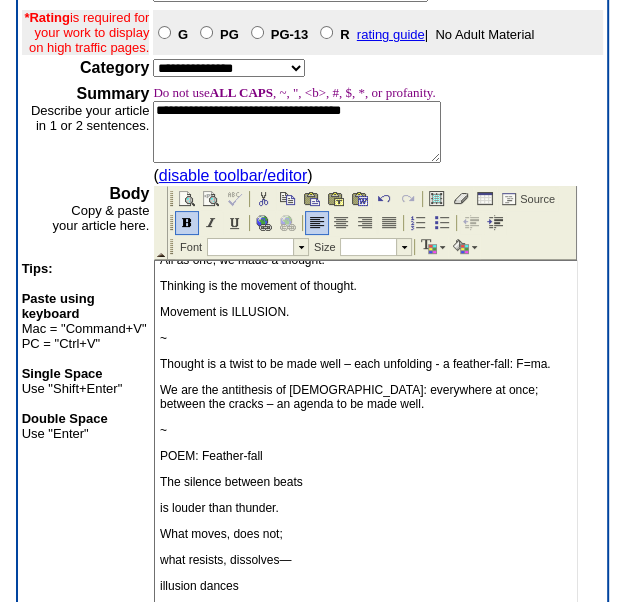 scroll, scrollTop: 300, scrollLeft: 0, axis: vertical 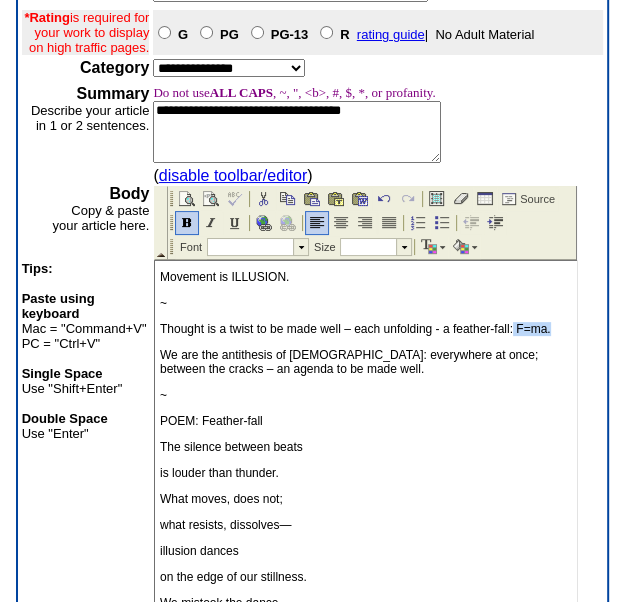 drag, startPoint x: 514, startPoint y: 317, endPoint x: 553, endPoint y: 319, distance: 39.051247 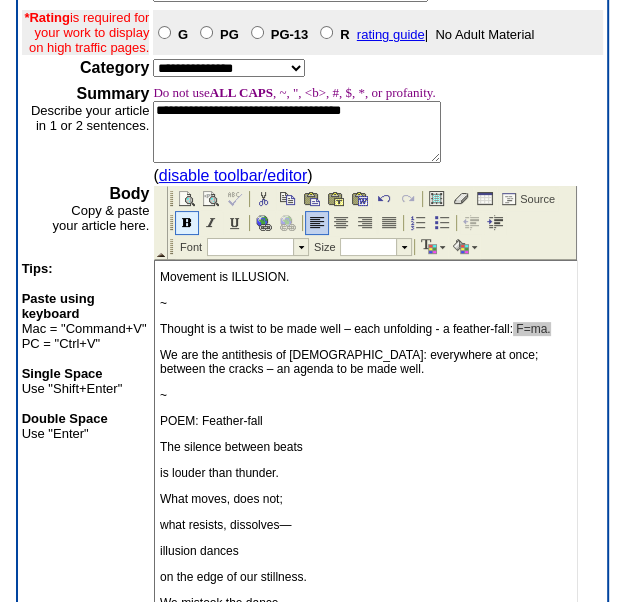 click at bounding box center [187, 223] 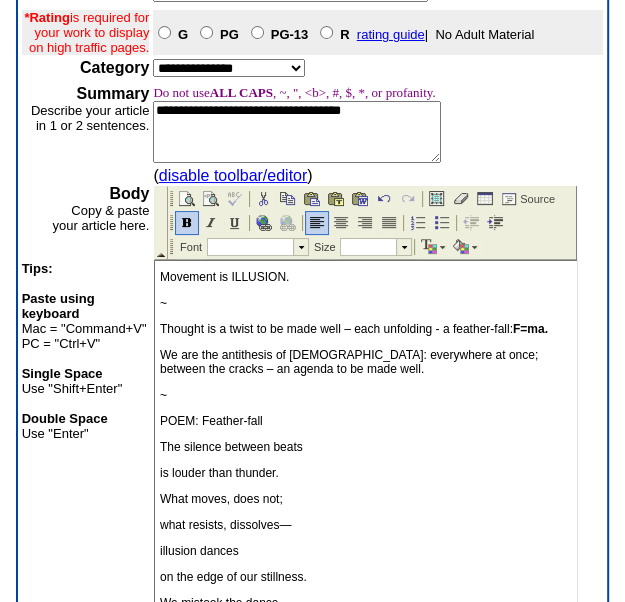 click on "We are the antithesis of [DEMOGRAPHIC_DATA]: everywhere at once; between the cracks – an agenda to be made well." 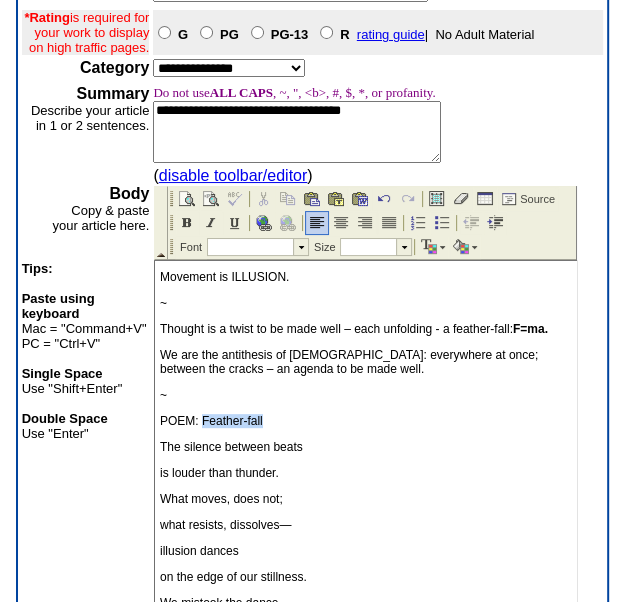drag, startPoint x: 202, startPoint y: 409, endPoint x: 266, endPoint y: 399, distance: 64.77654 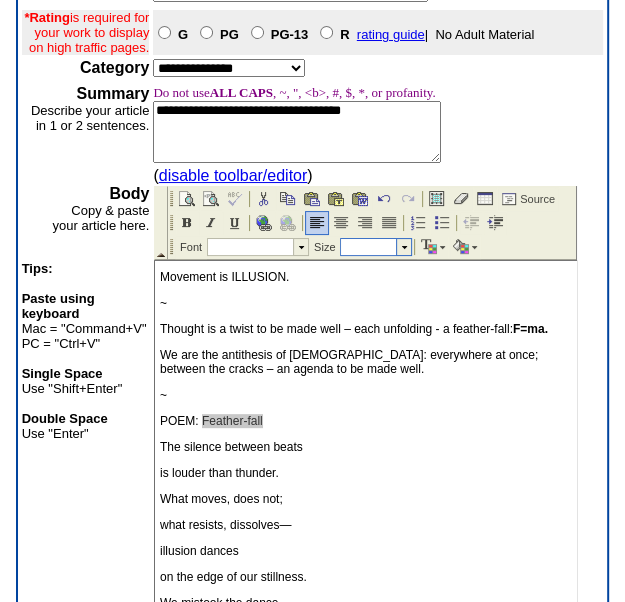 click at bounding box center (403, 247) 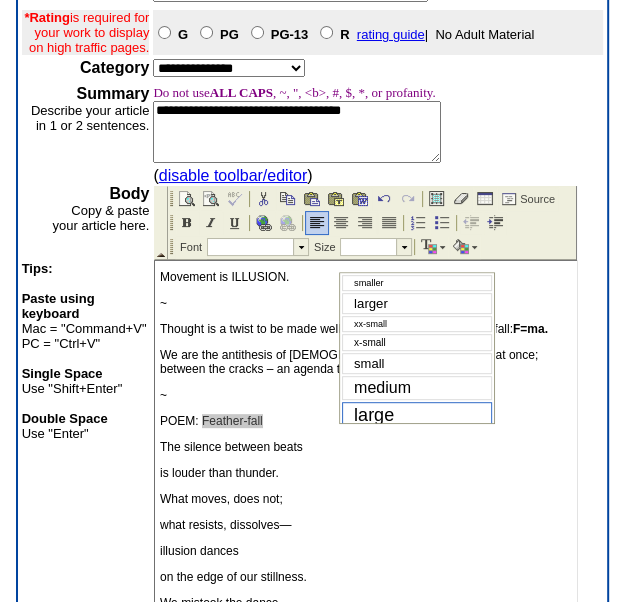 click on "large" at bounding box center [374, 415] 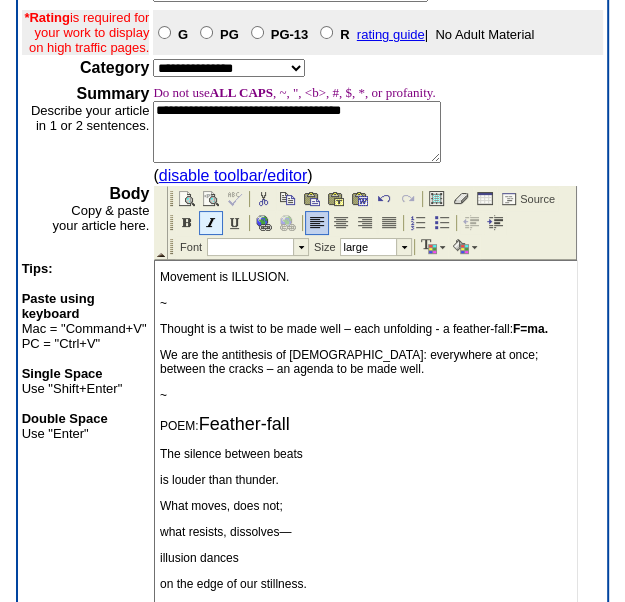 click at bounding box center (211, 223) 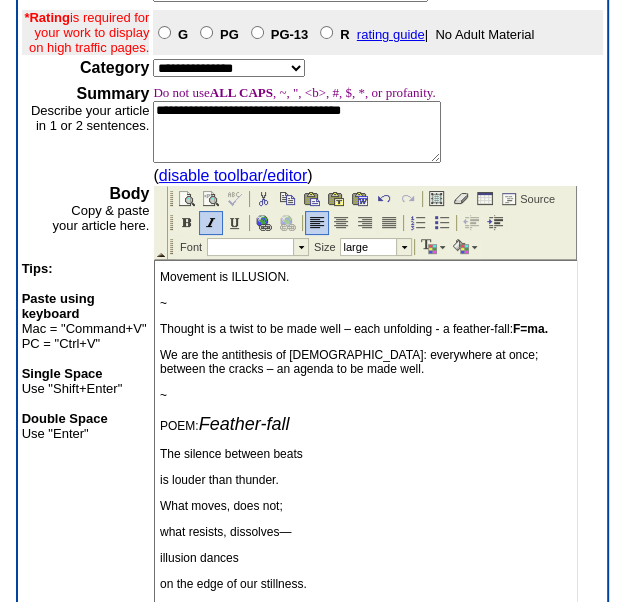 click on "~" 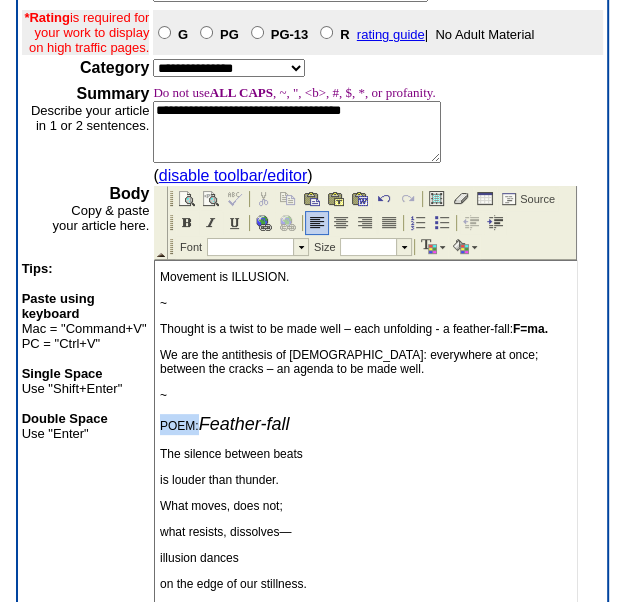 drag, startPoint x: 158, startPoint y: 412, endPoint x: 198, endPoint y: 405, distance: 40.60788 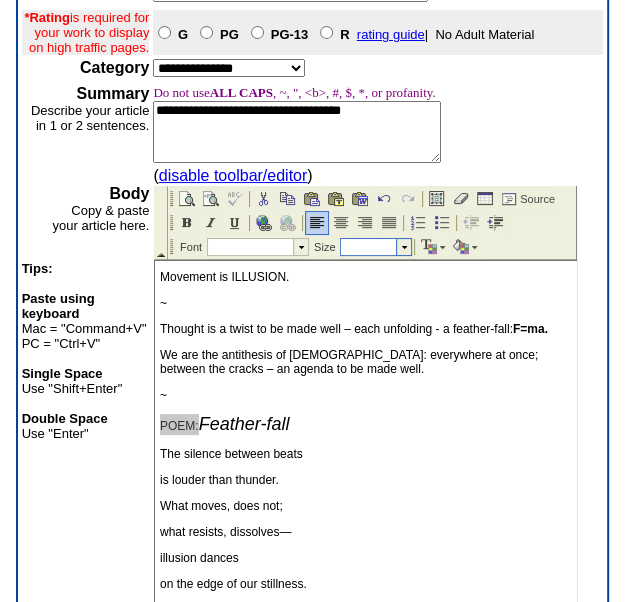 click at bounding box center (403, 247) 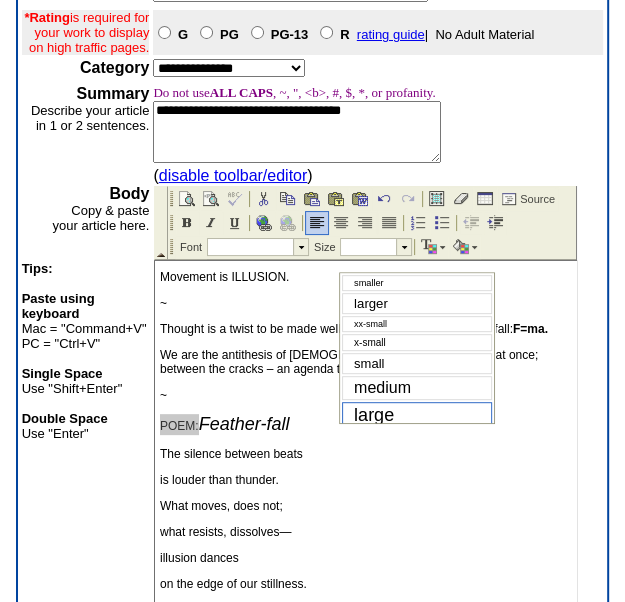 click on "large" at bounding box center [374, 415] 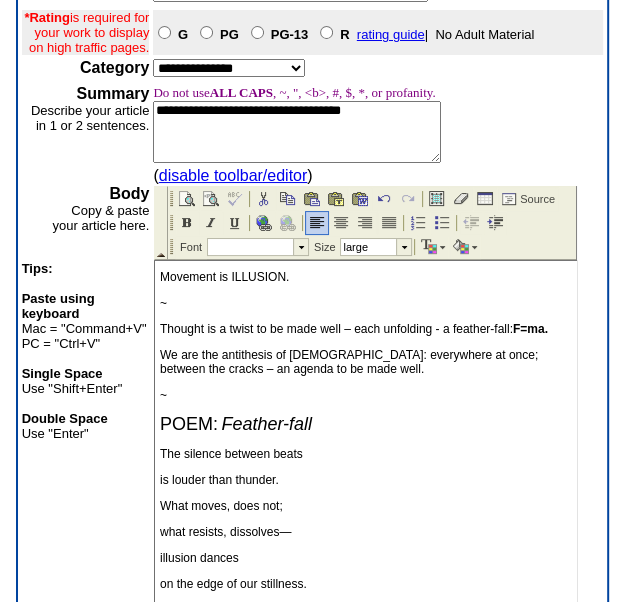click on "~" 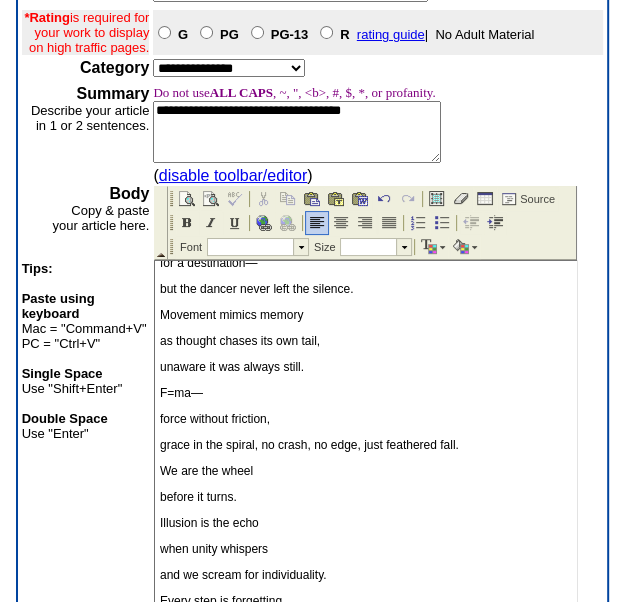scroll, scrollTop: 688, scrollLeft: 0, axis: vertical 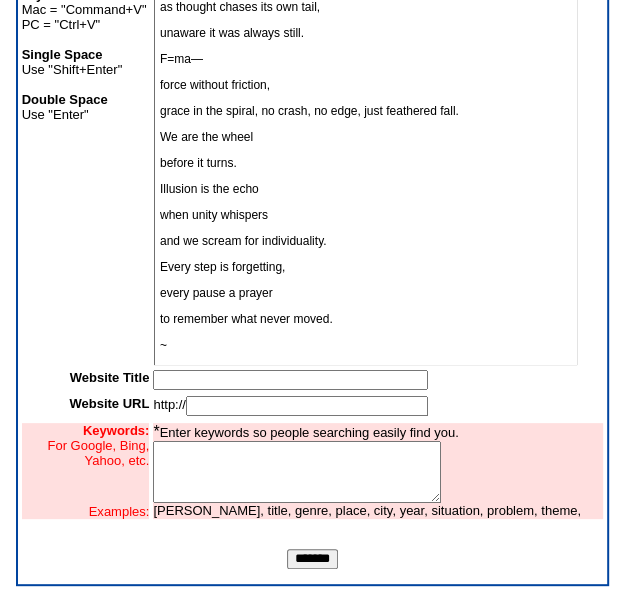 click at bounding box center (290, 380) 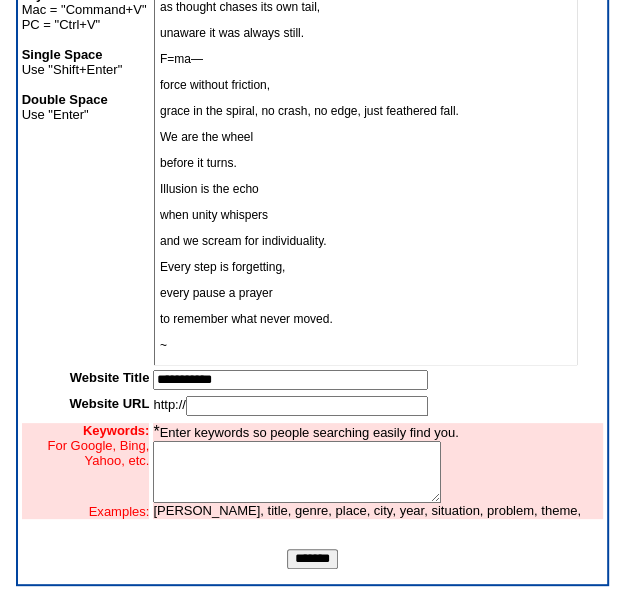 click at bounding box center [307, 406] 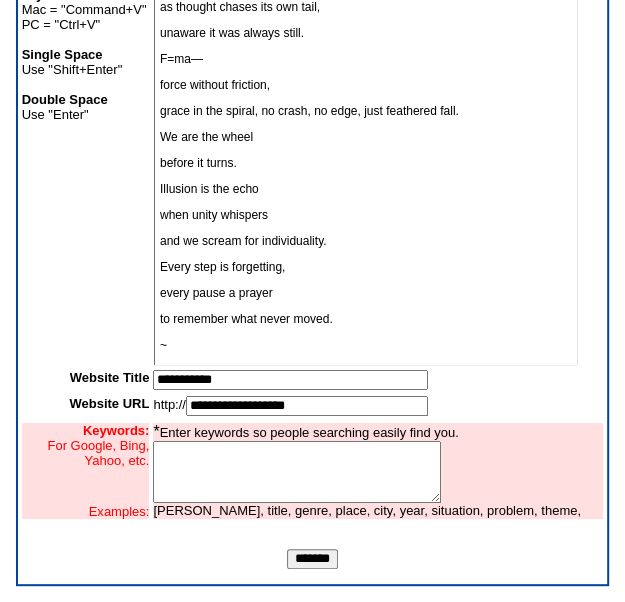 click at bounding box center [297, 472] 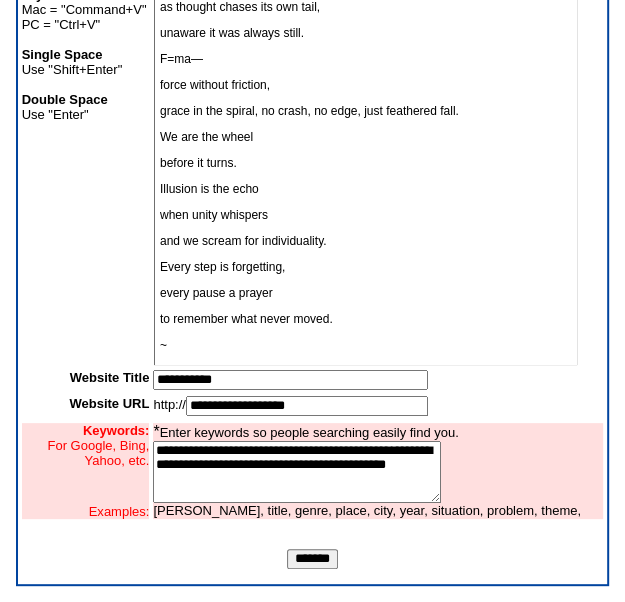 type on "**********" 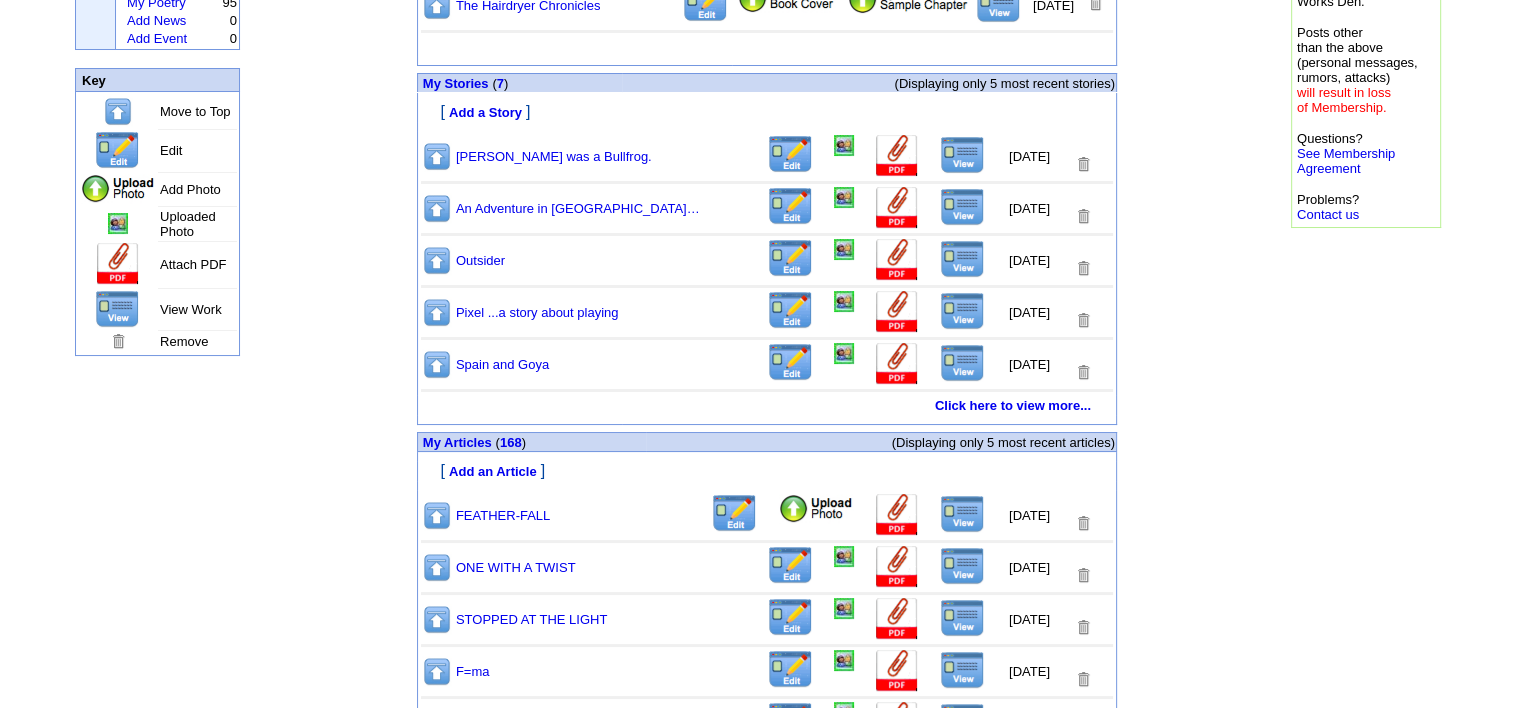 scroll, scrollTop: 300, scrollLeft: 0, axis: vertical 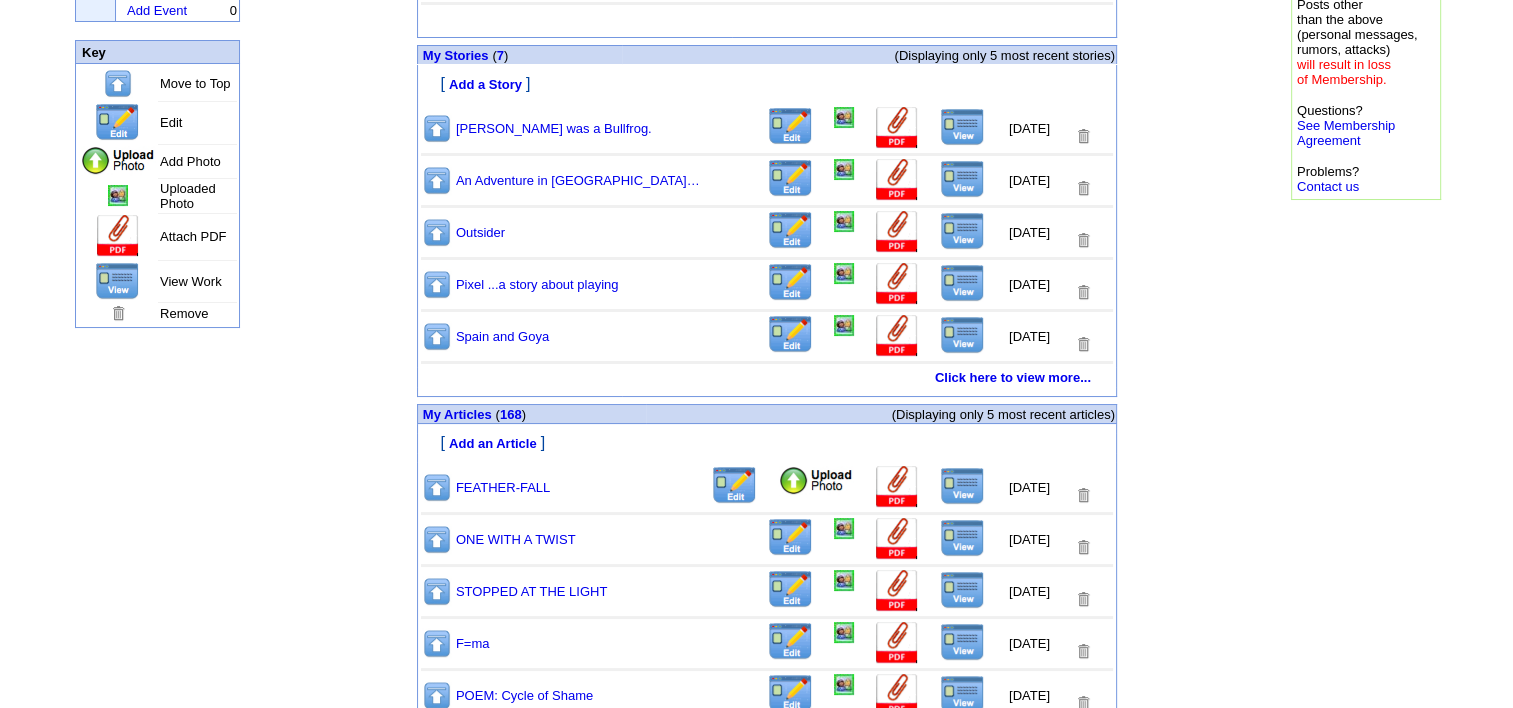 click at bounding box center (816, 481) 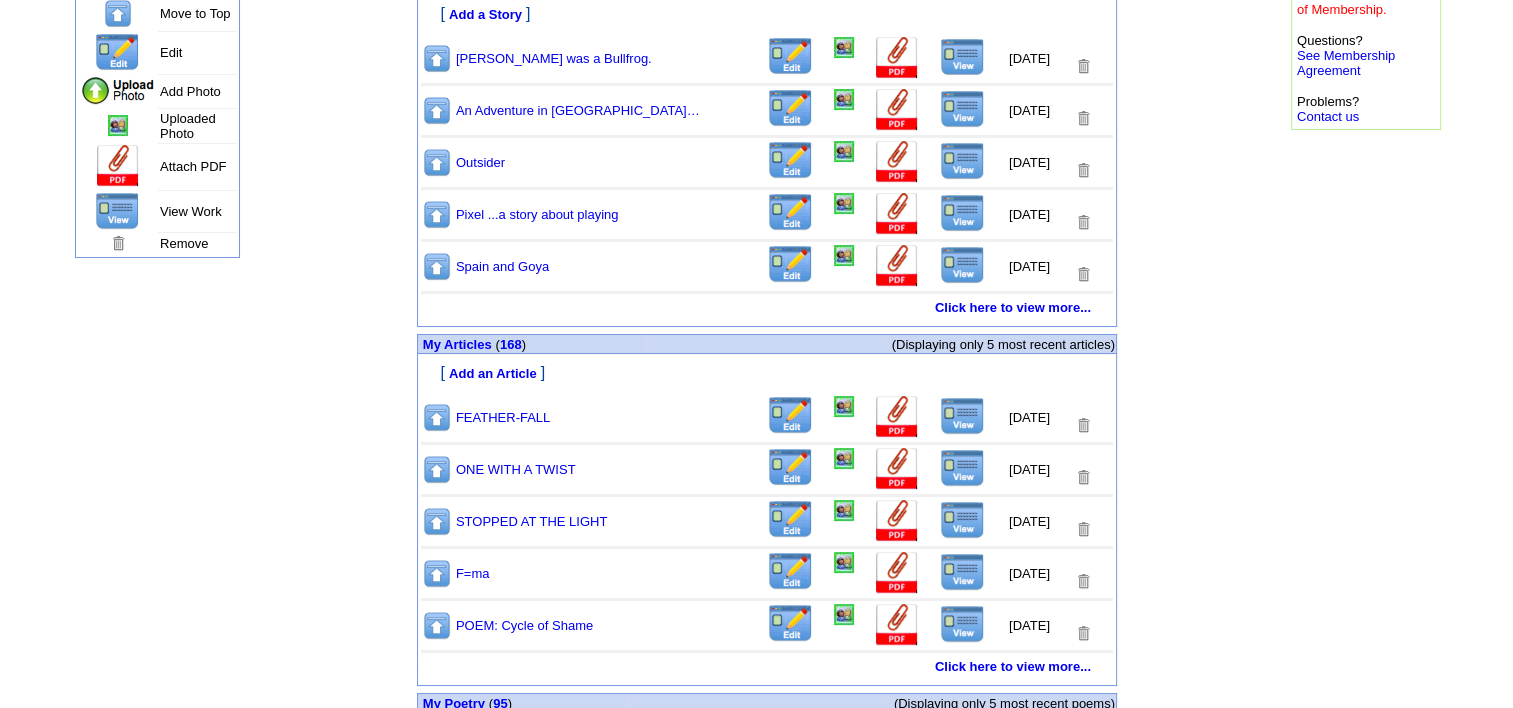 scroll, scrollTop: 400, scrollLeft: 0, axis: vertical 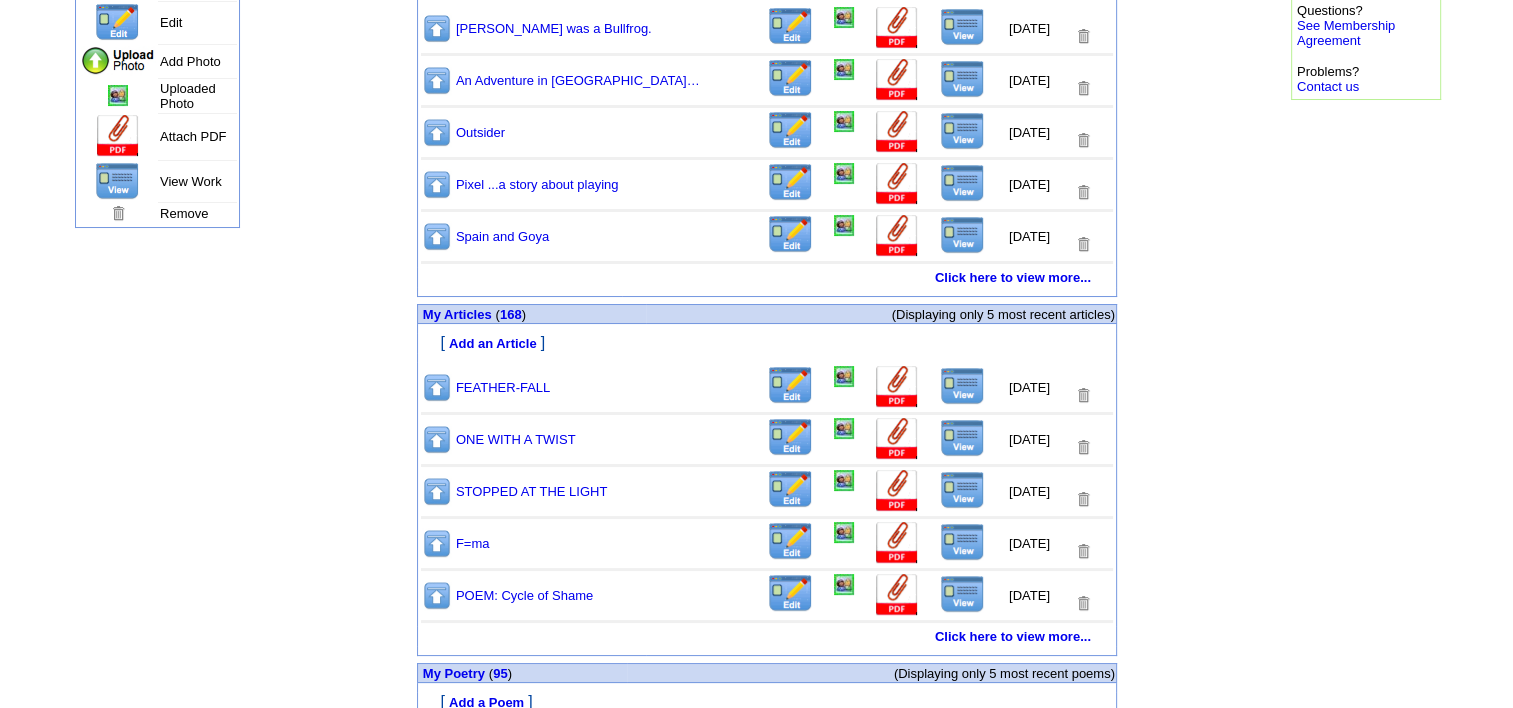 click at bounding box center (790, 385) 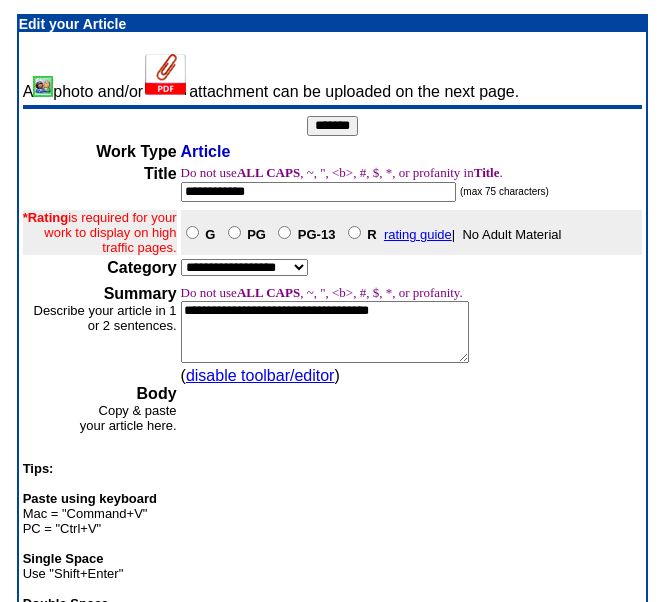 scroll, scrollTop: 0, scrollLeft: 0, axis: both 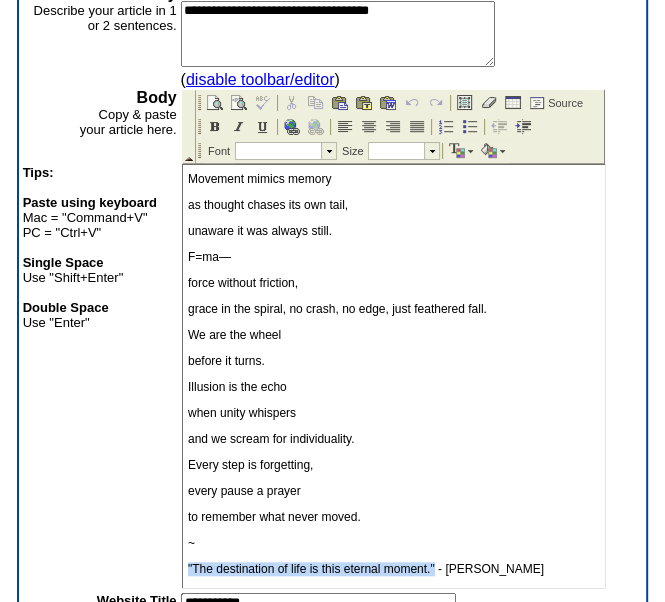 drag, startPoint x: 186, startPoint y: 547, endPoint x: 434, endPoint y: 534, distance: 248.34048 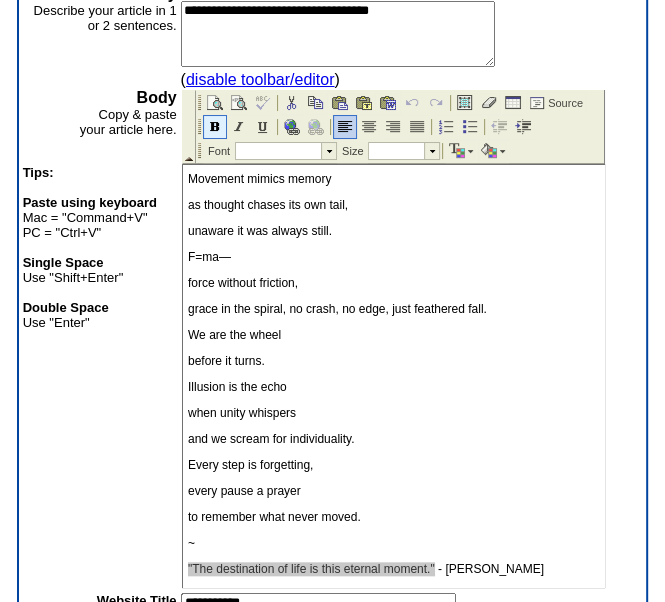 click at bounding box center (214, 127) 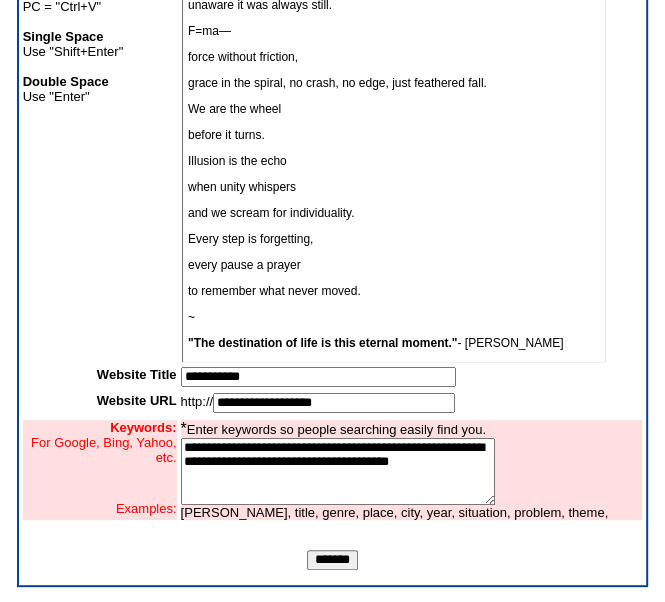 scroll, scrollTop: 527, scrollLeft: 0, axis: vertical 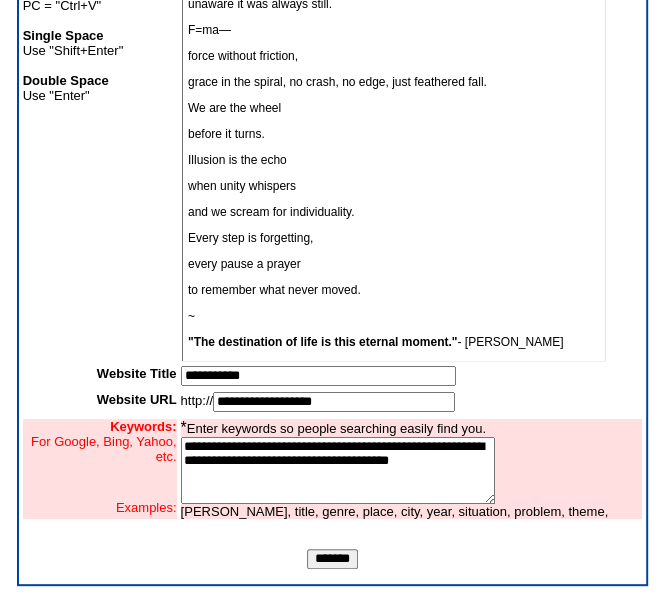 click on "*******" at bounding box center [332, 559] 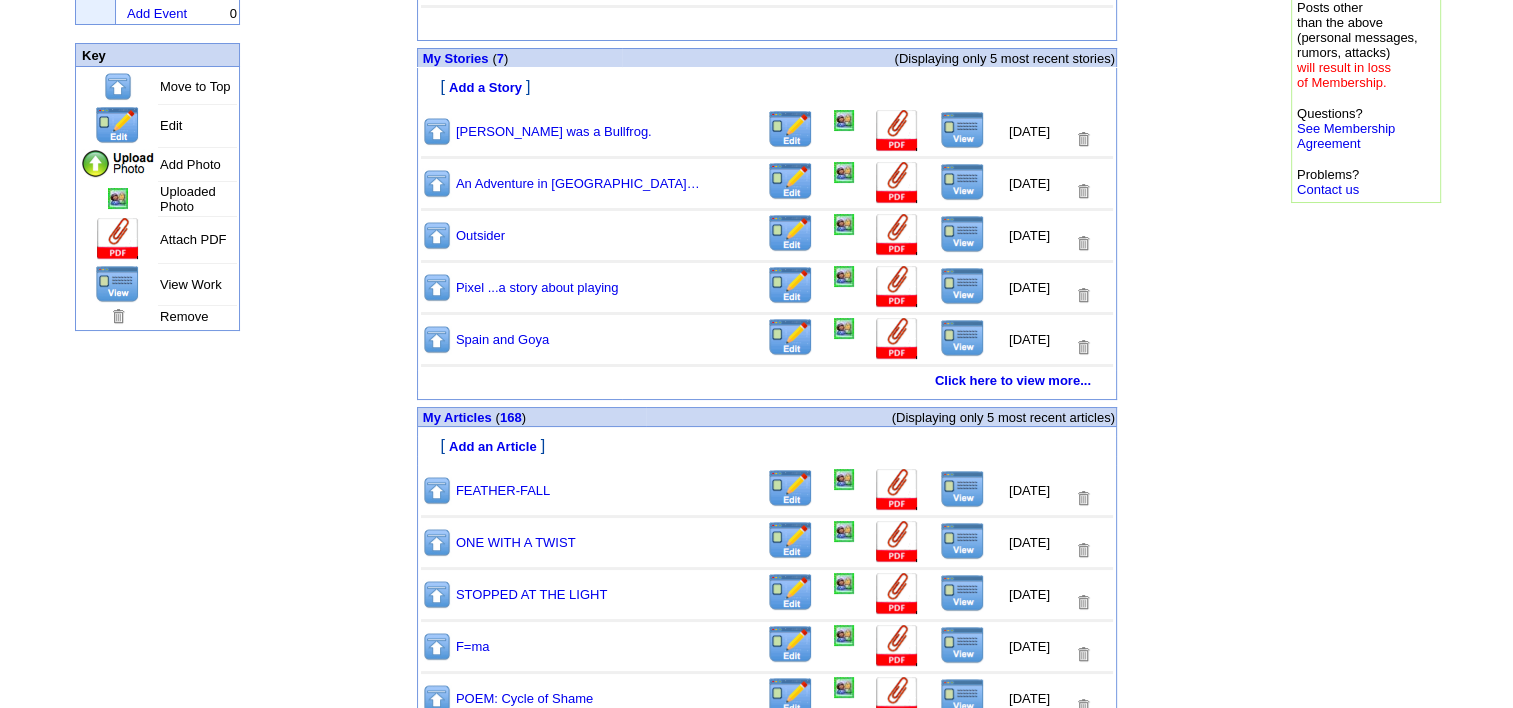 scroll, scrollTop: 300, scrollLeft: 0, axis: vertical 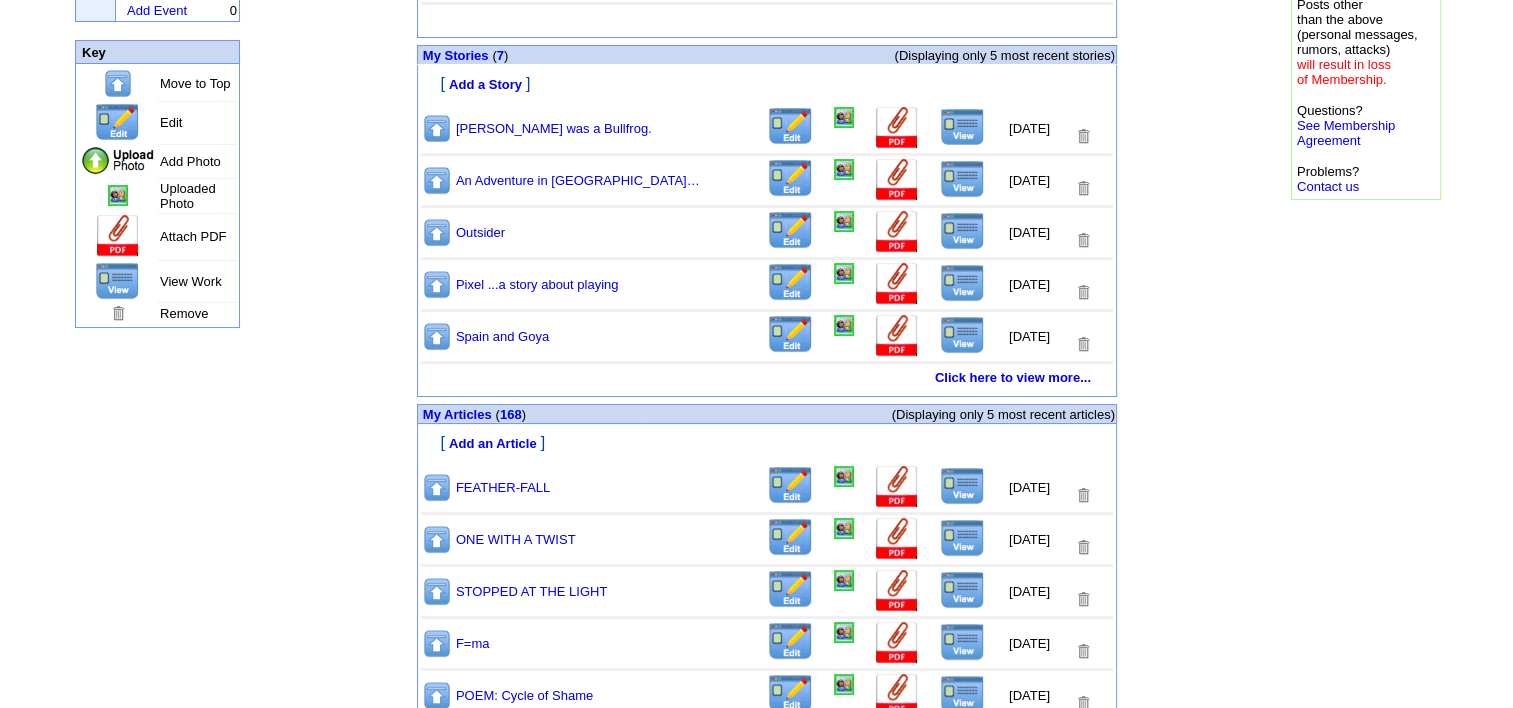click at bounding box center (962, 486) 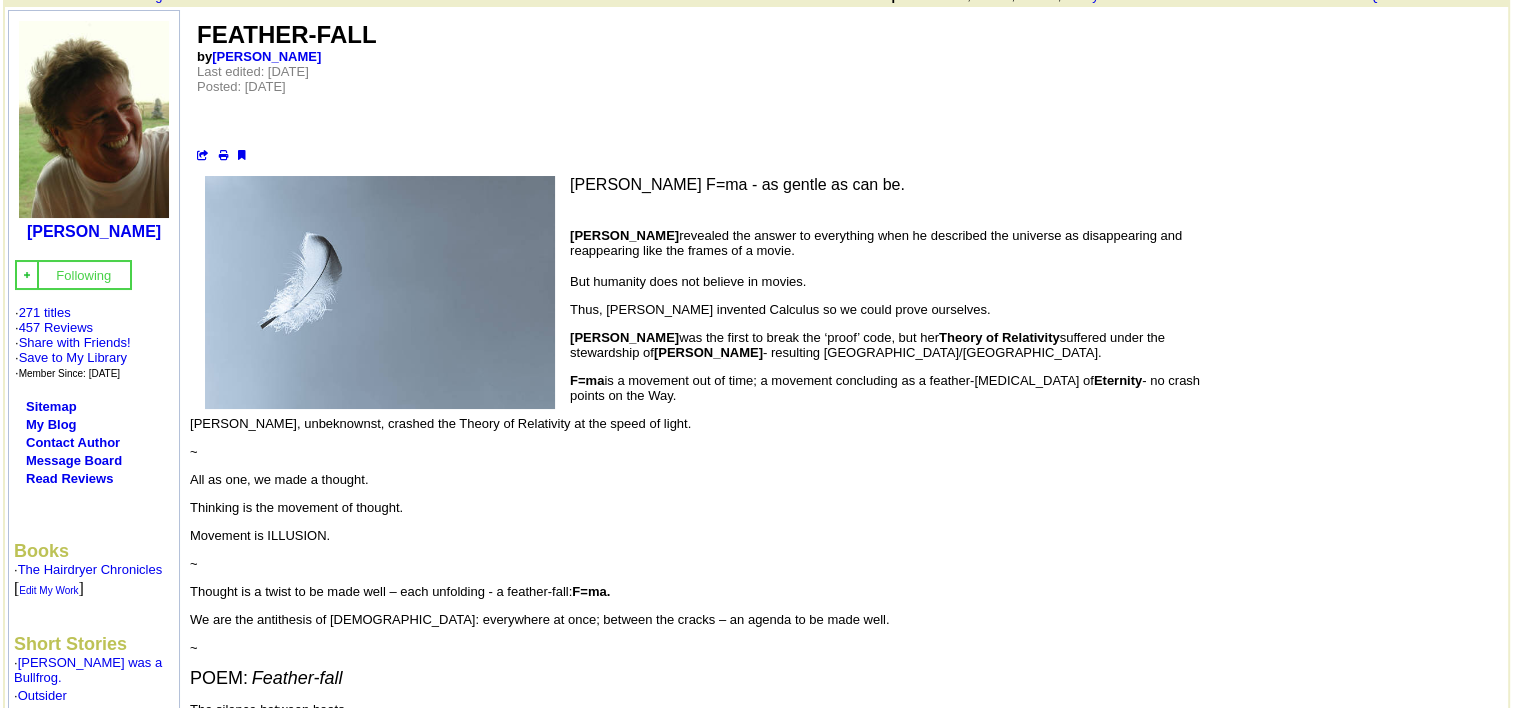 scroll, scrollTop: 100, scrollLeft: 0, axis: vertical 